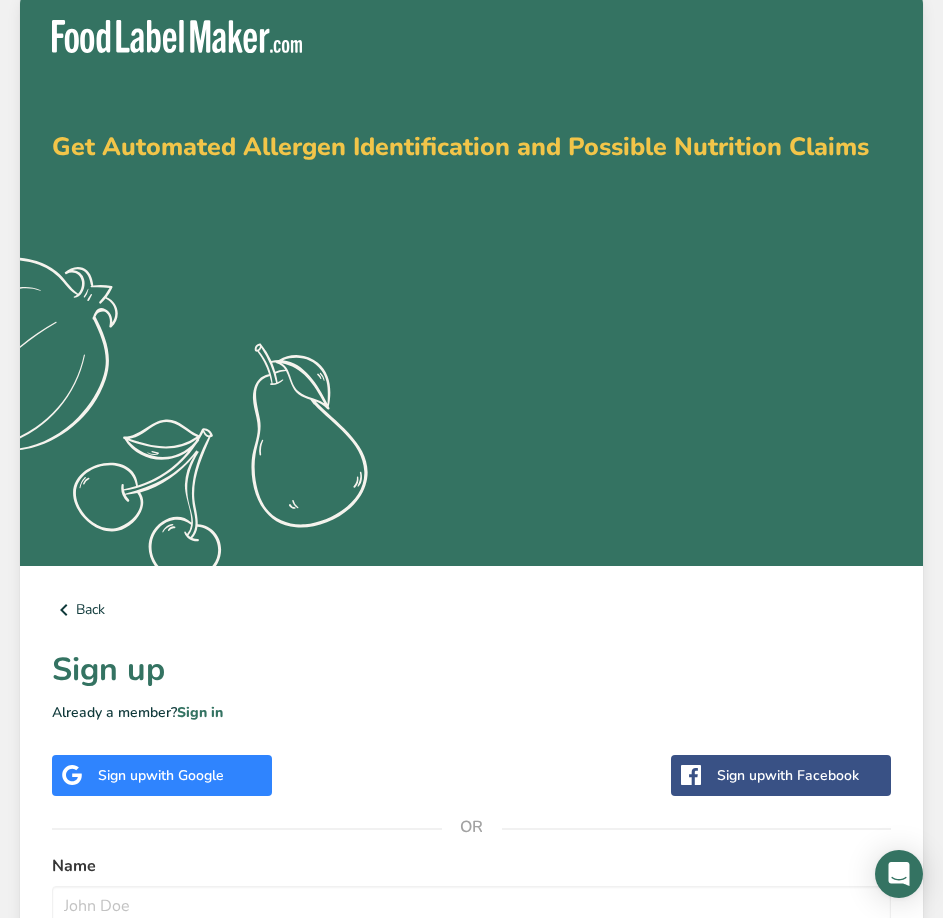 scroll, scrollTop: 0, scrollLeft: 0, axis: both 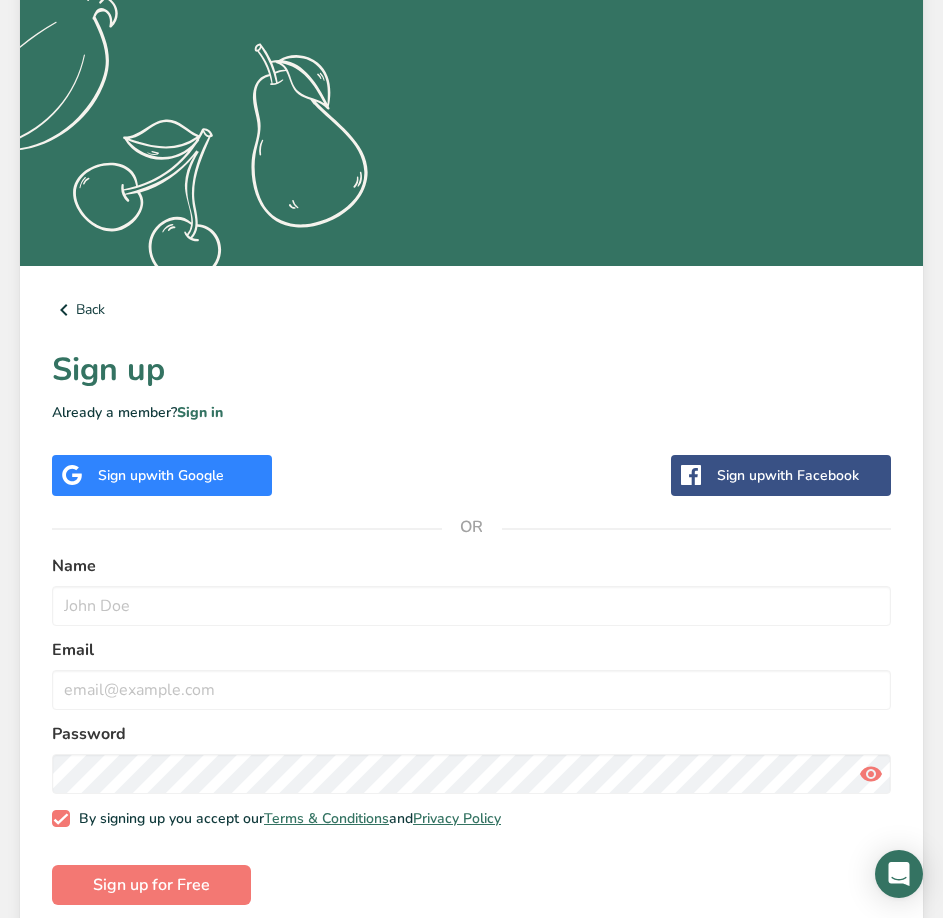 click on "Sign up  with Google" at bounding box center (161, 475) 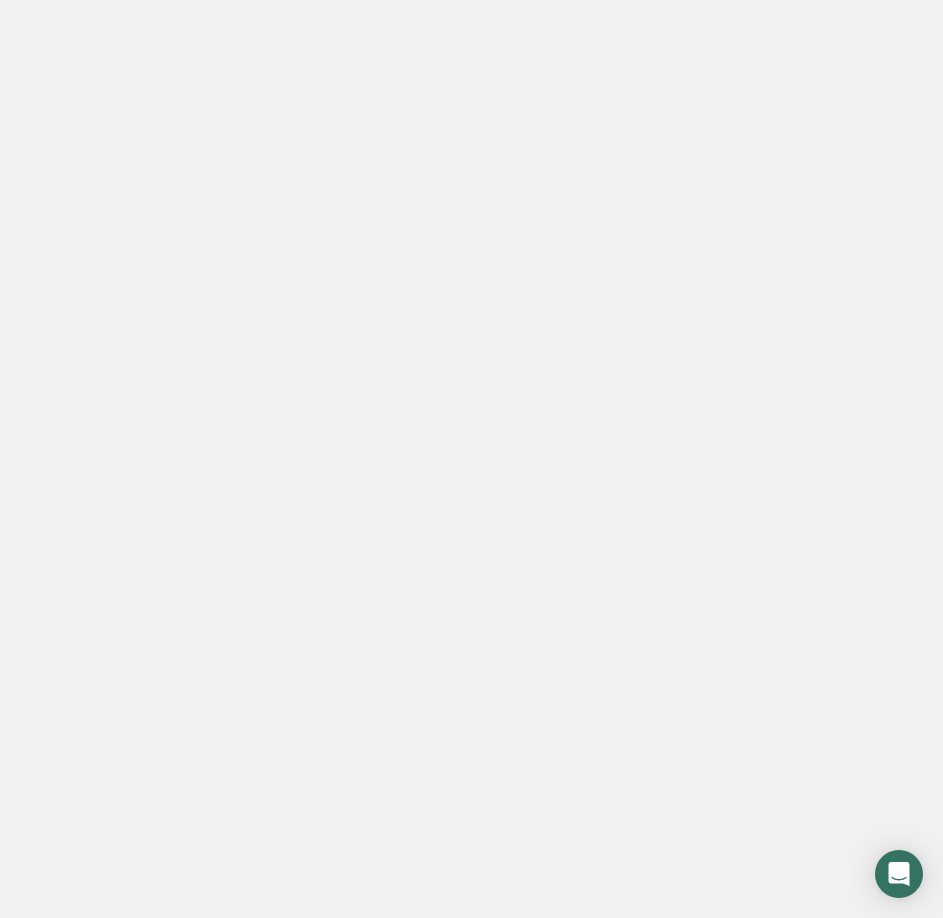 scroll, scrollTop: 0, scrollLeft: 0, axis: both 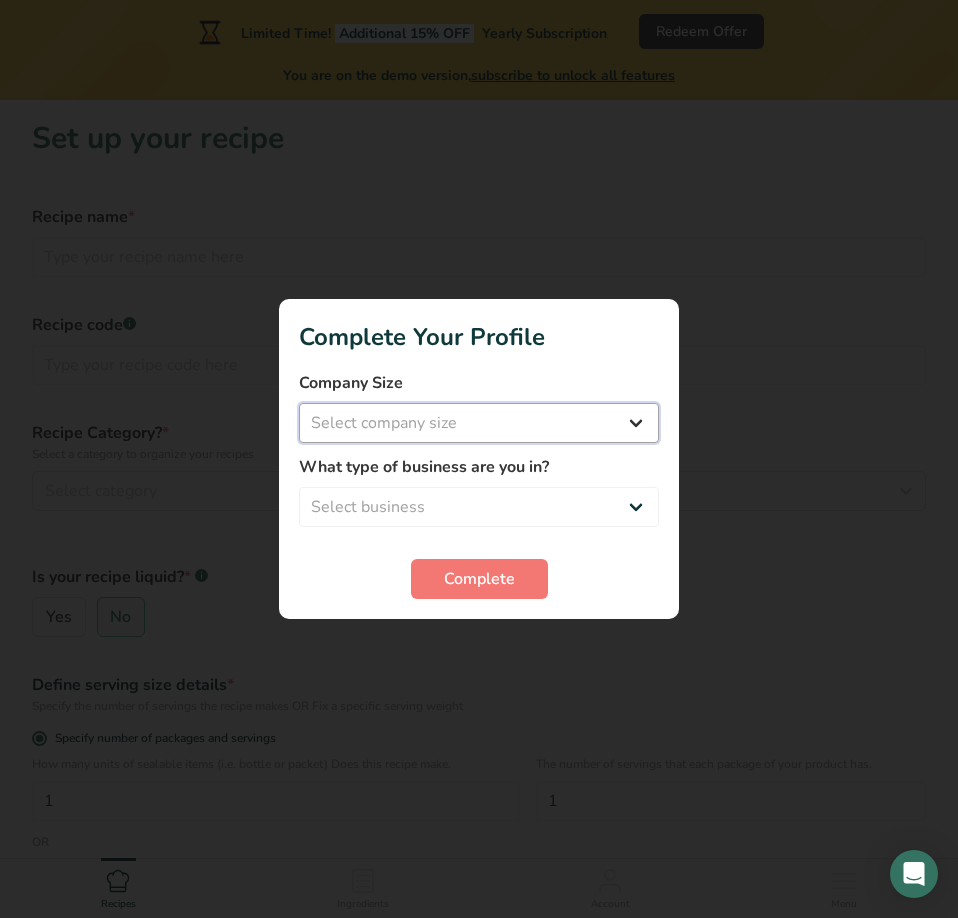 click on "Select company size
Fewer than 10 Employees
10 to 50 Employees
51 to 500 Employees
Over 500 Employees" at bounding box center (479, 423) 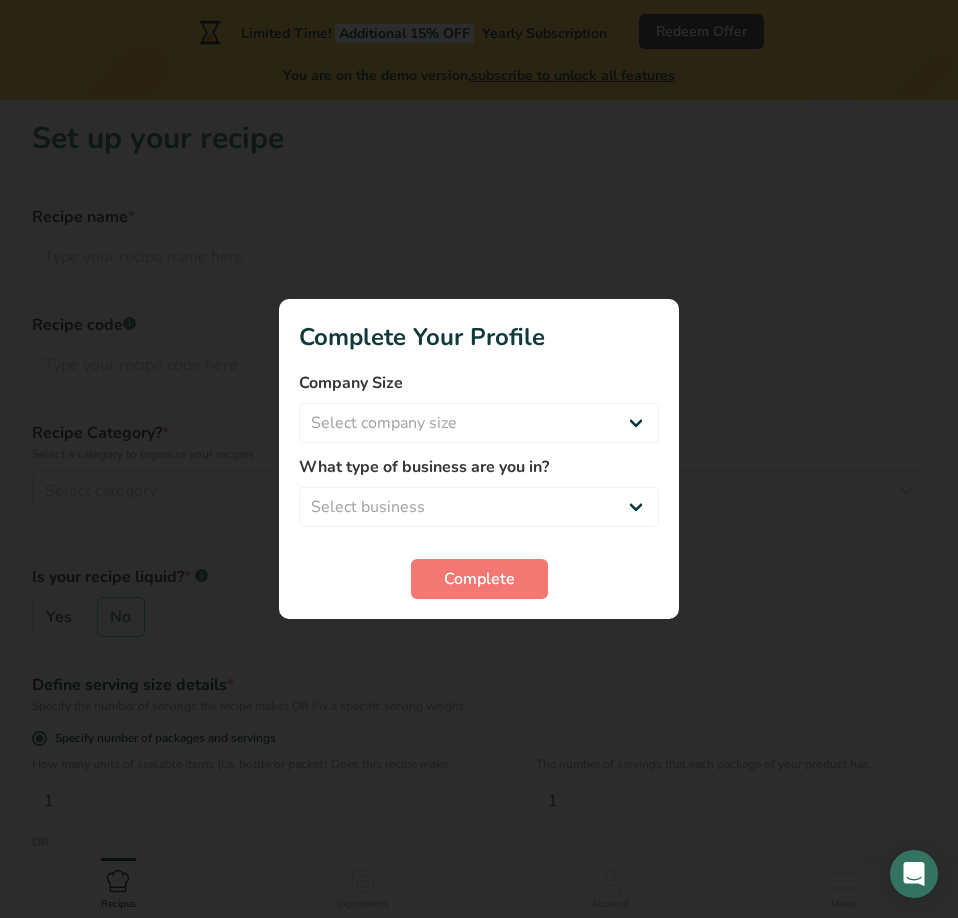 click on "Complete Your Profile
Company Size  Select company size
Fewer than 10 Employees
10 to 50 Employees
51 to 500 Employees
Over 500 Employees
What type of business are you in?  Select business
Packaged Food Manufacturer
Restaurant & Cafe
Bakery
Meal Plans & Catering Company
Nutritionist
Food Blogger
Personal Trainer
Other
Complete" at bounding box center [479, 459] 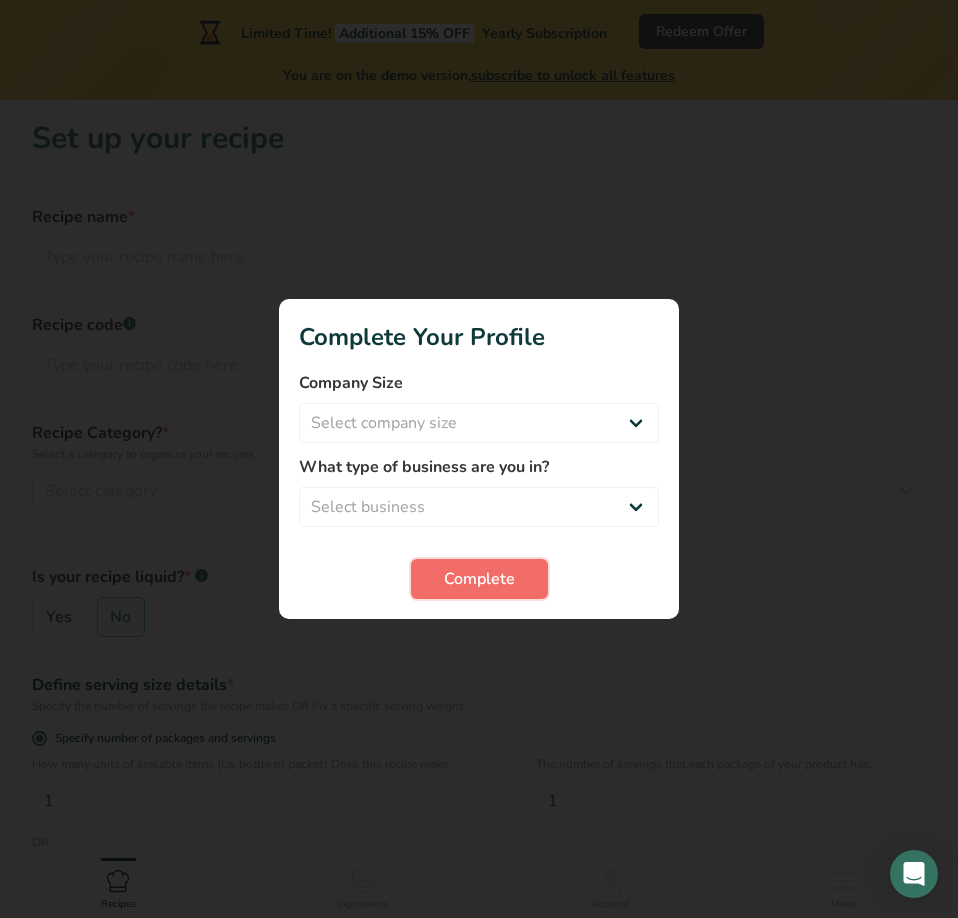 click on "Complete" at bounding box center [479, 579] 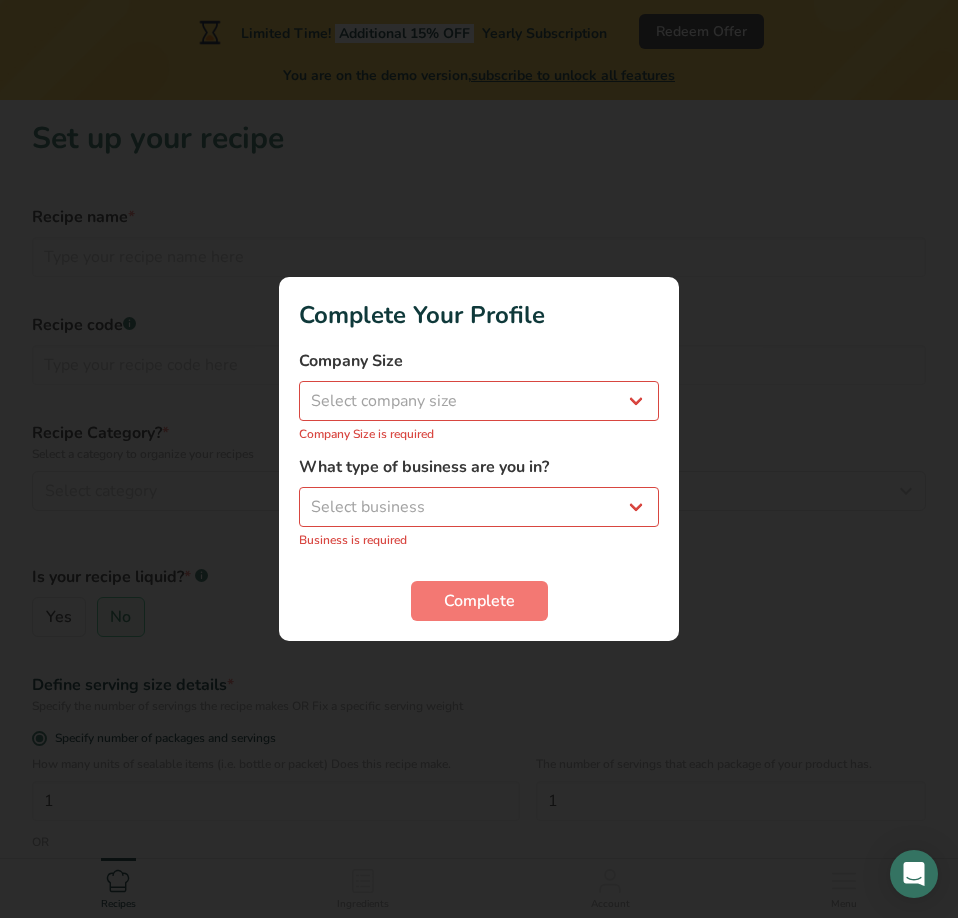 click on "Company Size is required" at bounding box center [479, 434] 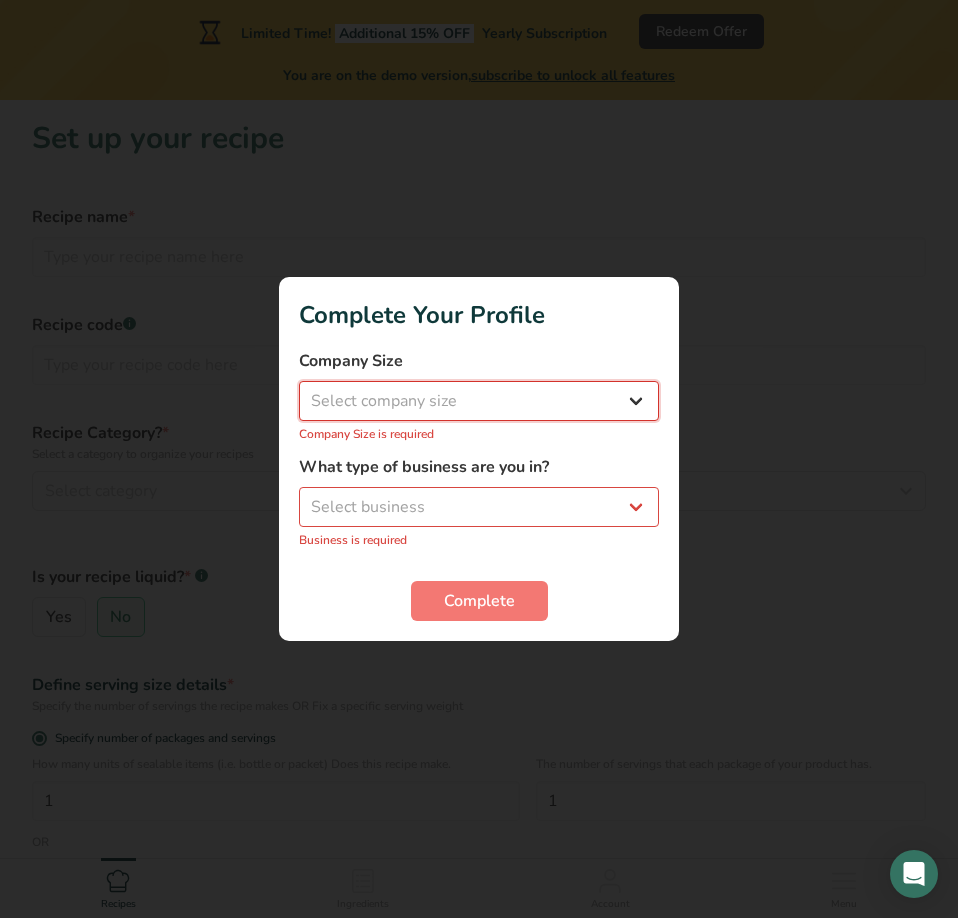 click on "Select company size
Fewer than 10 Employees
10 to 50 Employees
51 to 500 Employees
Over 500 Employees" at bounding box center [479, 401] 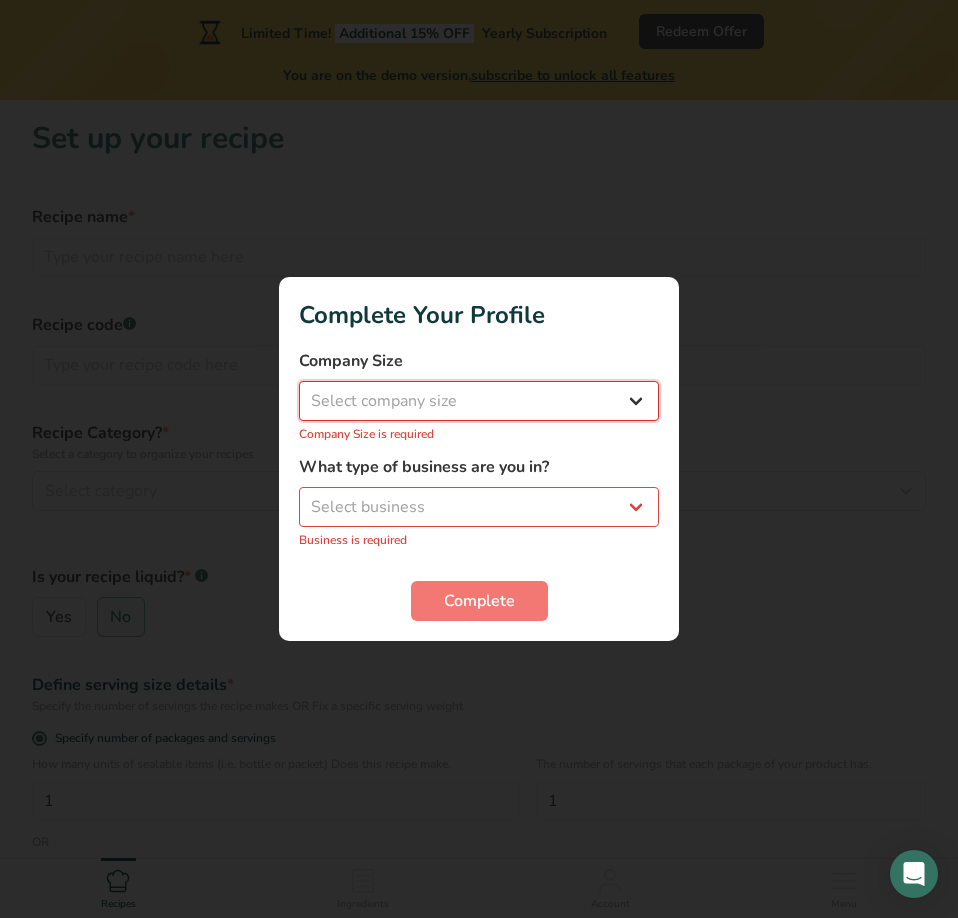 select on "1" 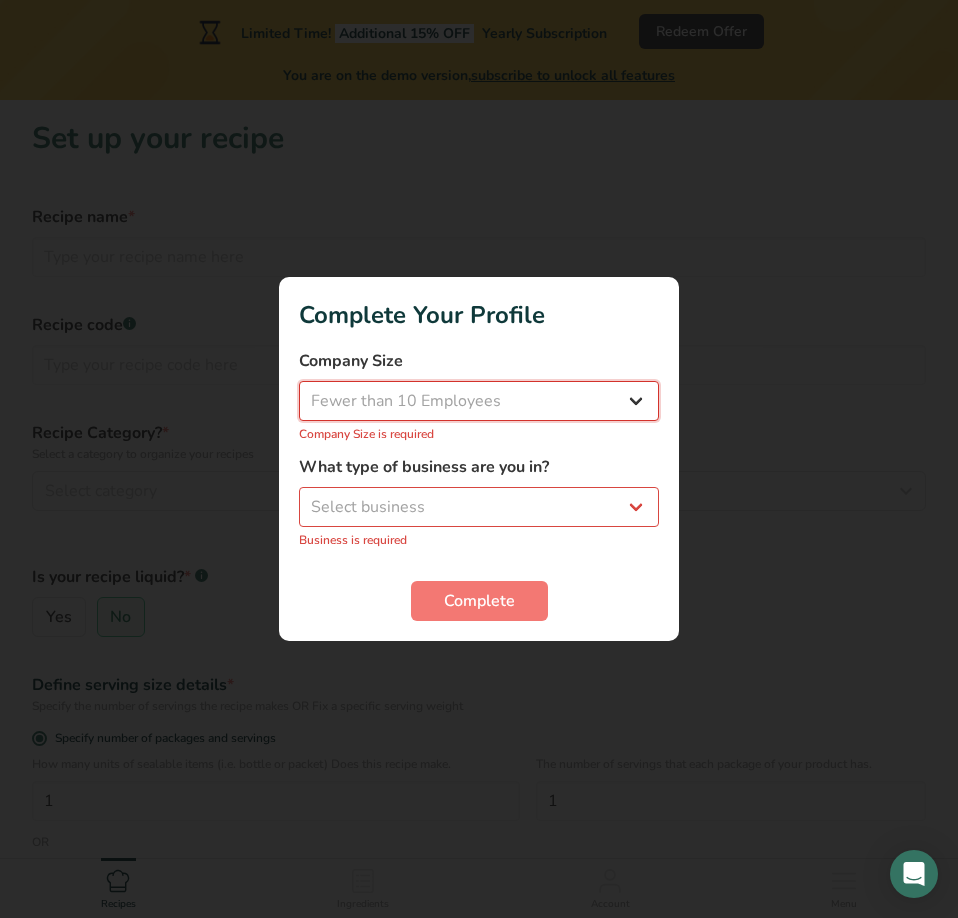 click on "Select company size
Fewer than 10 Employees
10 to 50 Employees
51 to 500 Employees
Over 500 Employees" at bounding box center [479, 401] 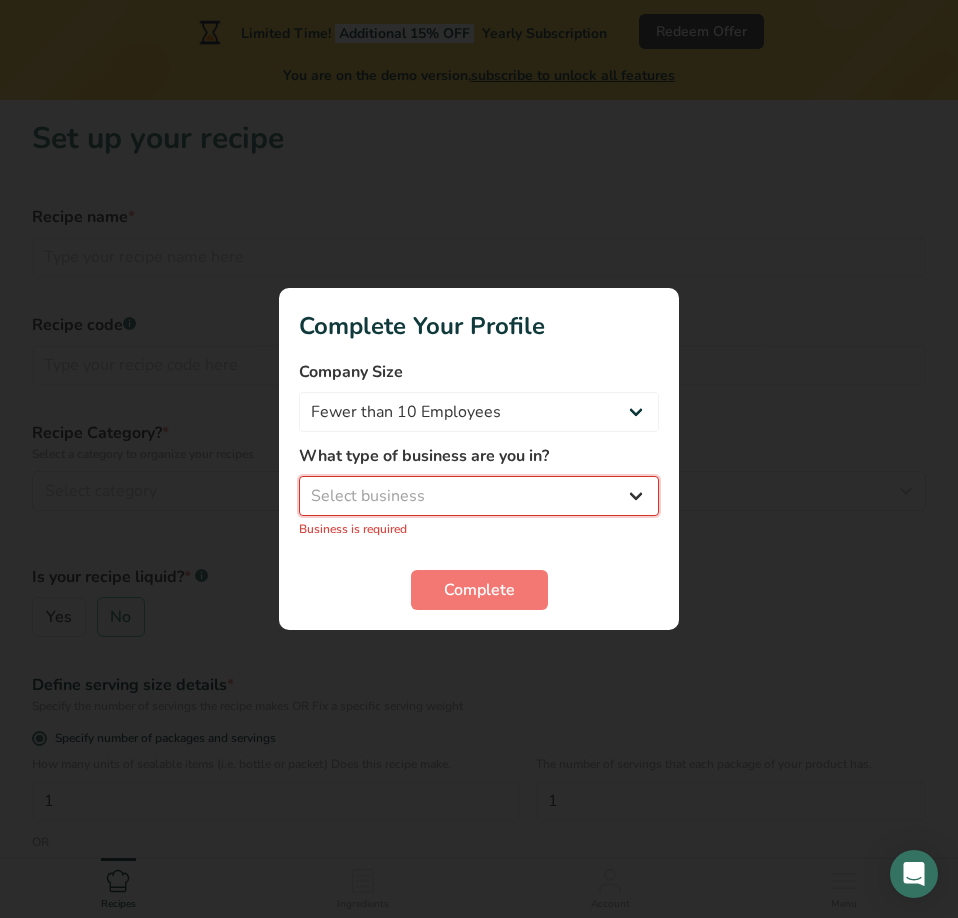 click on "Select business
Packaged Food Manufacturer
Restaurant & Cafe
Bakery
Meal Plans & Catering Company
Nutritionist
Food Blogger
Personal Trainer
Other" at bounding box center (479, 496) 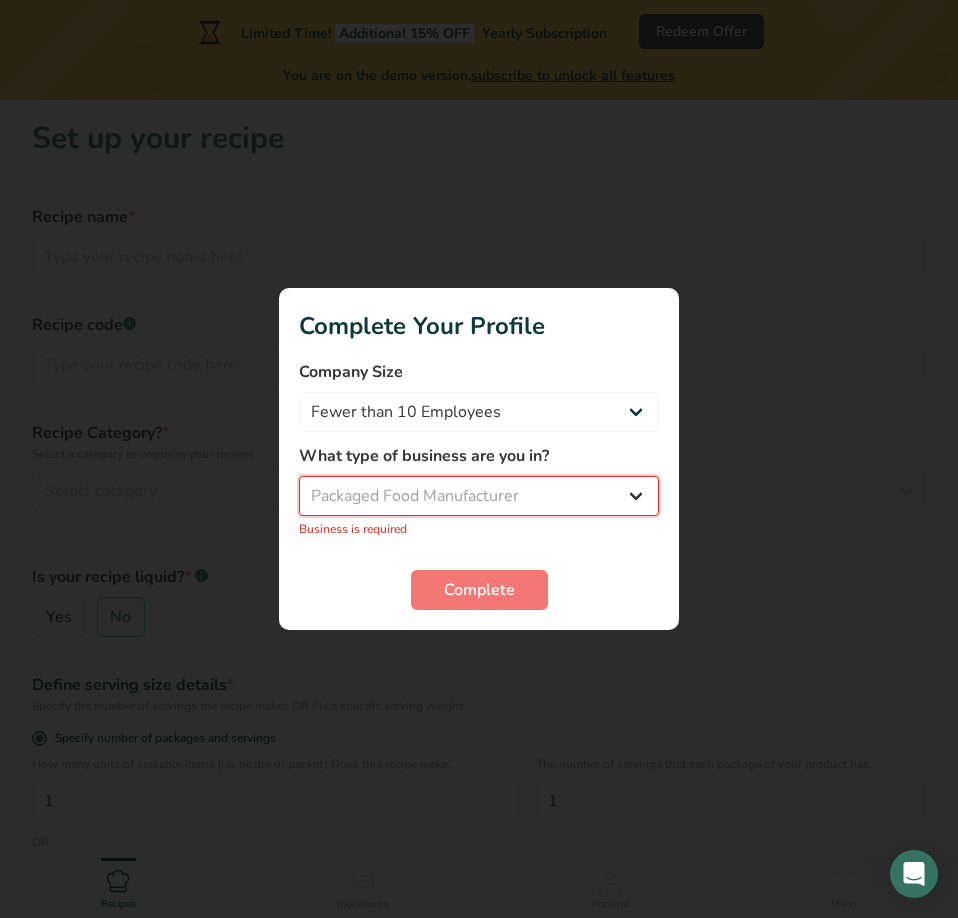 click on "Select business
Packaged Food Manufacturer
Restaurant & Cafe
Bakery
Meal Plans & Catering Company
Nutritionist
Food Blogger
Personal Trainer
Other" at bounding box center (479, 496) 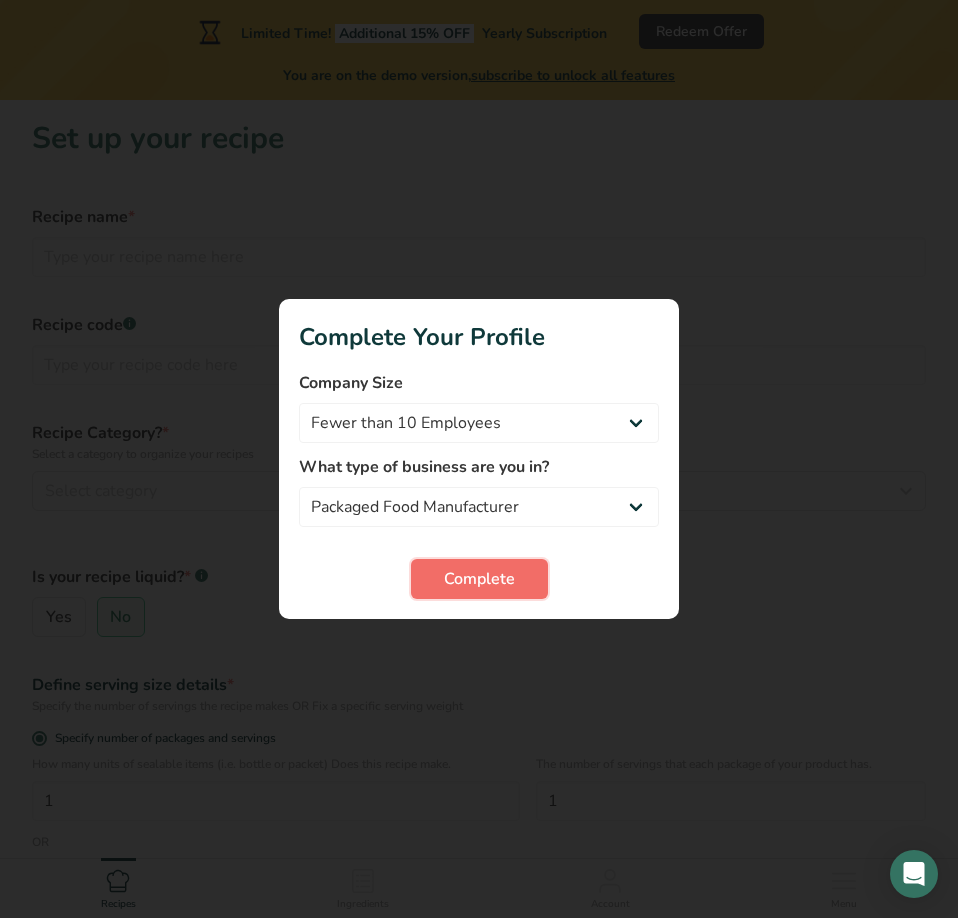 click on "Complete" at bounding box center [479, 579] 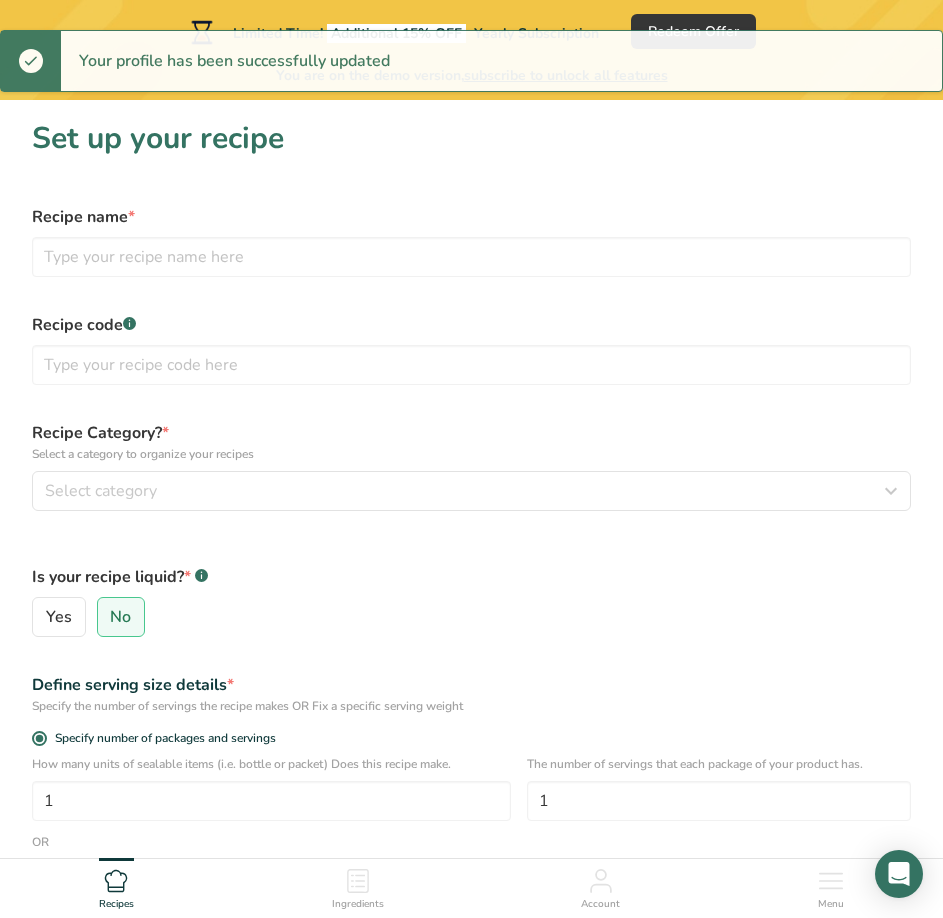 click on "Recipe name *" at bounding box center [471, 241] 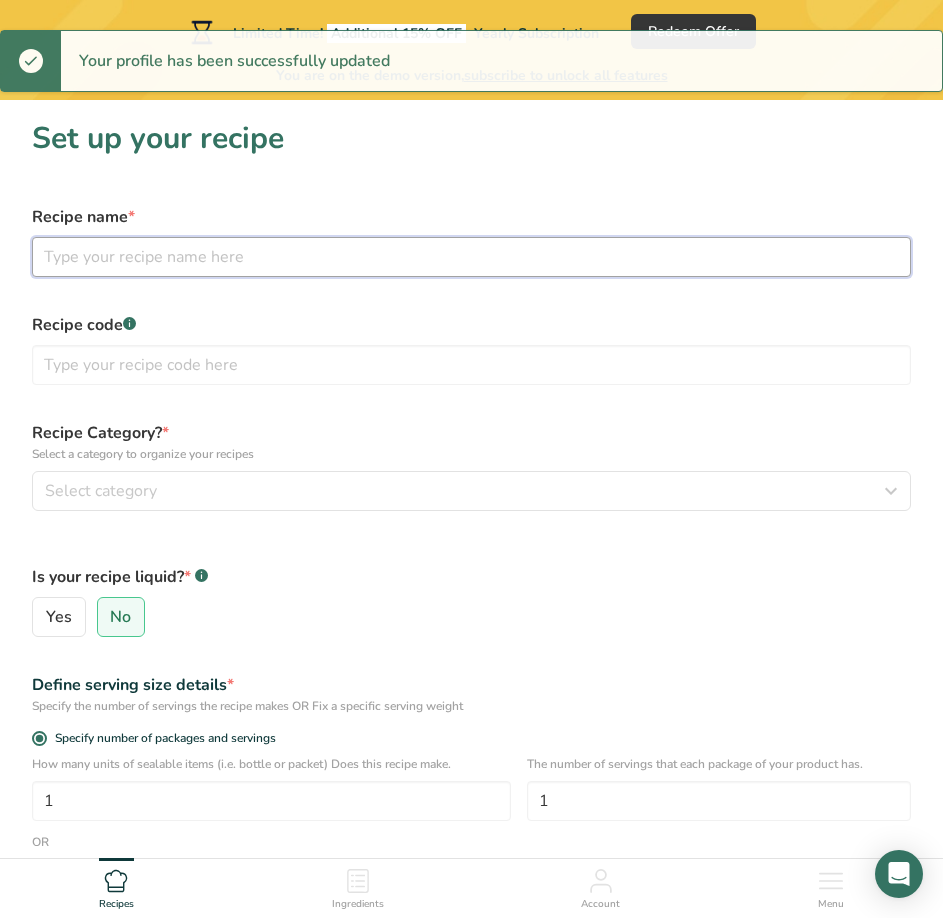 click at bounding box center [471, 257] 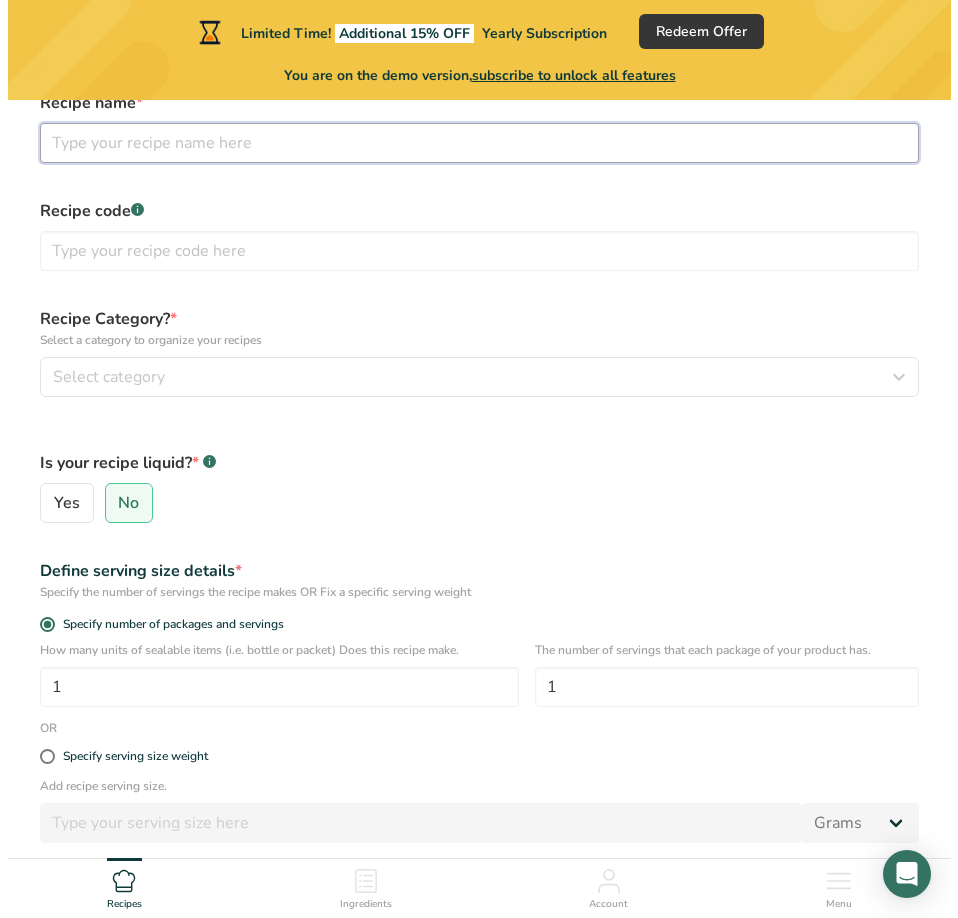 scroll, scrollTop: 0, scrollLeft: 0, axis: both 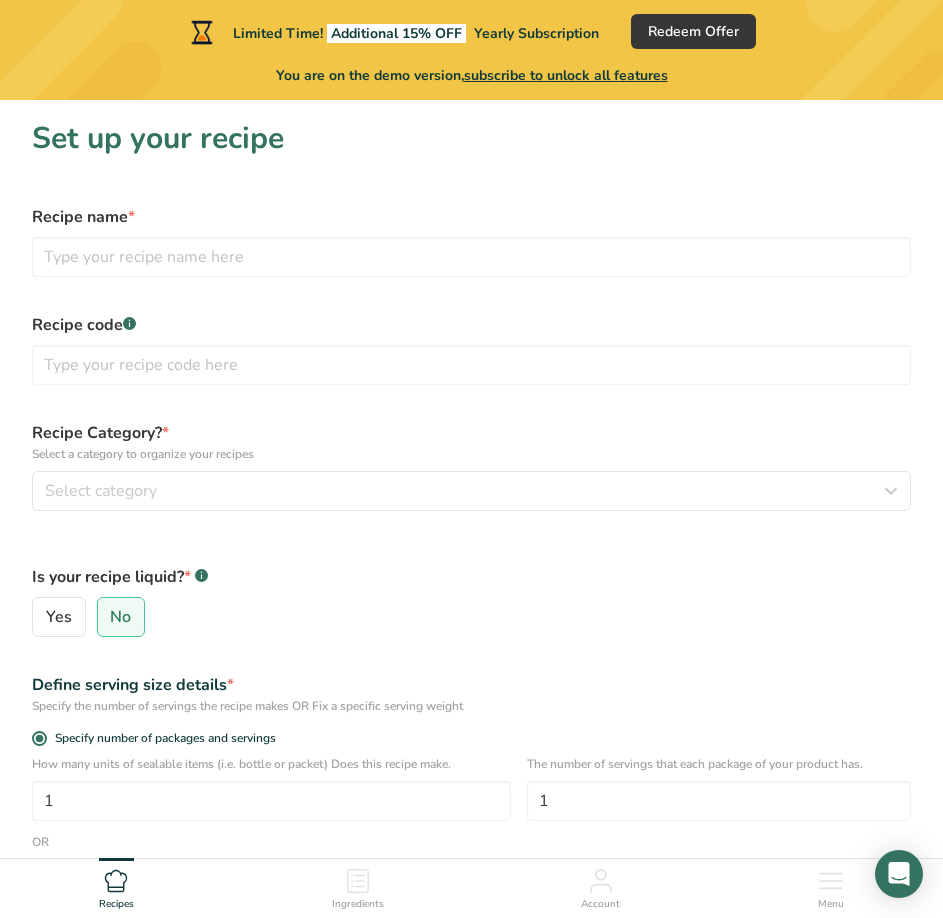 click on "subscribe to unlock all features" at bounding box center [566, 75] 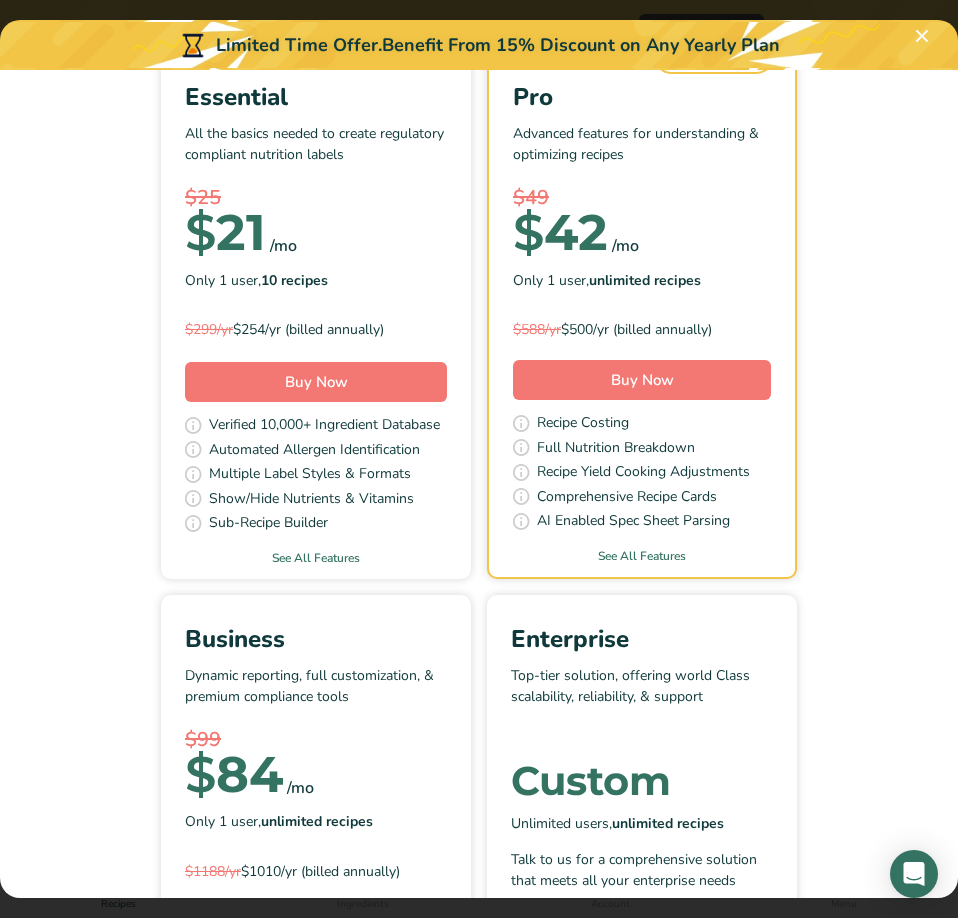 scroll, scrollTop: 0, scrollLeft: 0, axis: both 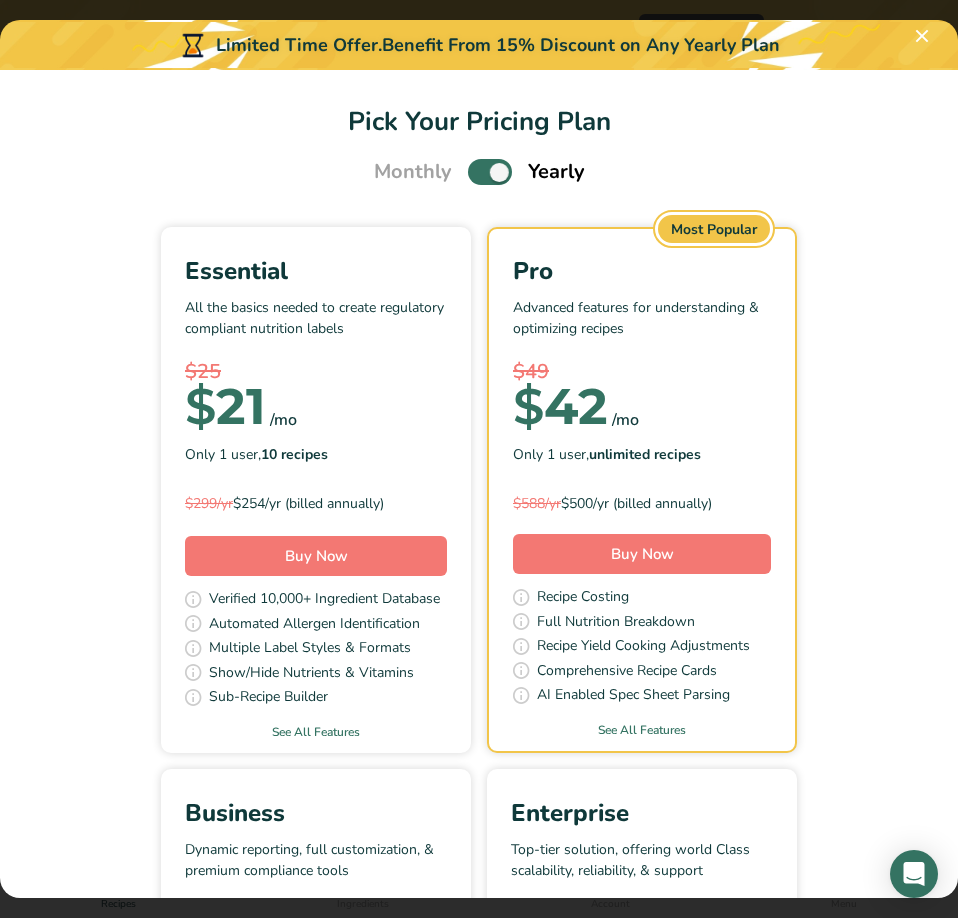 click at bounding box center [490, 171] 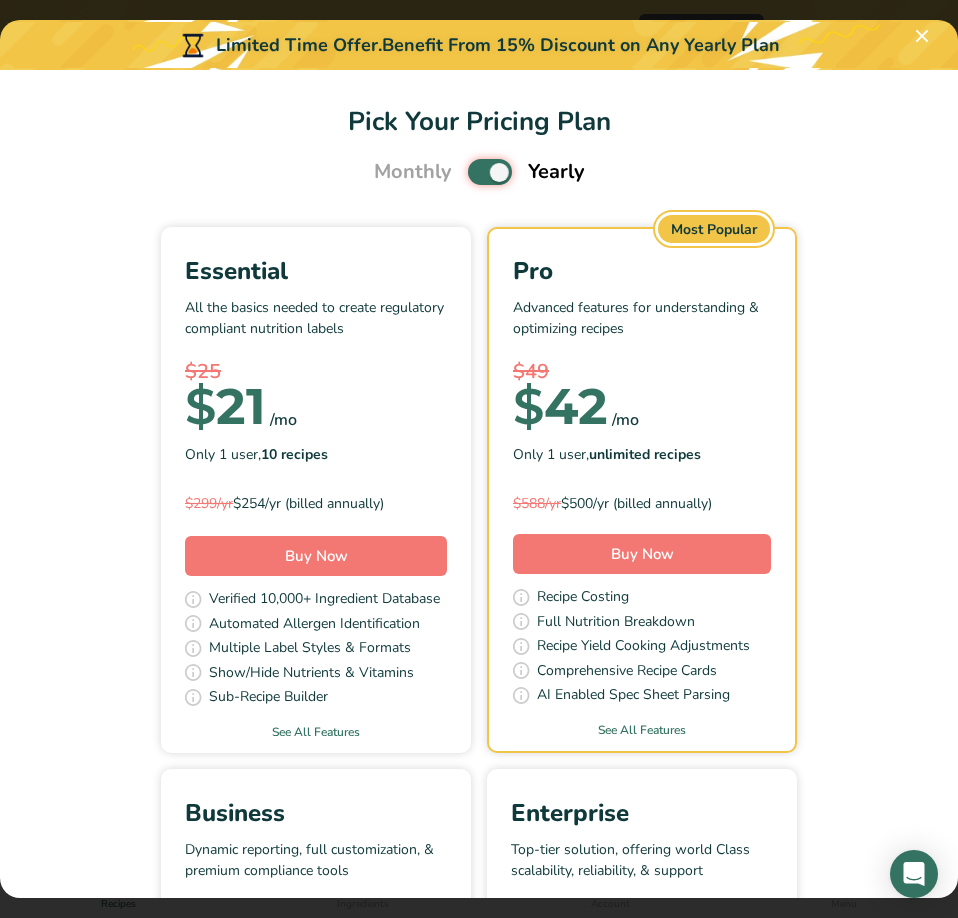click at bounding box center (474, 172) 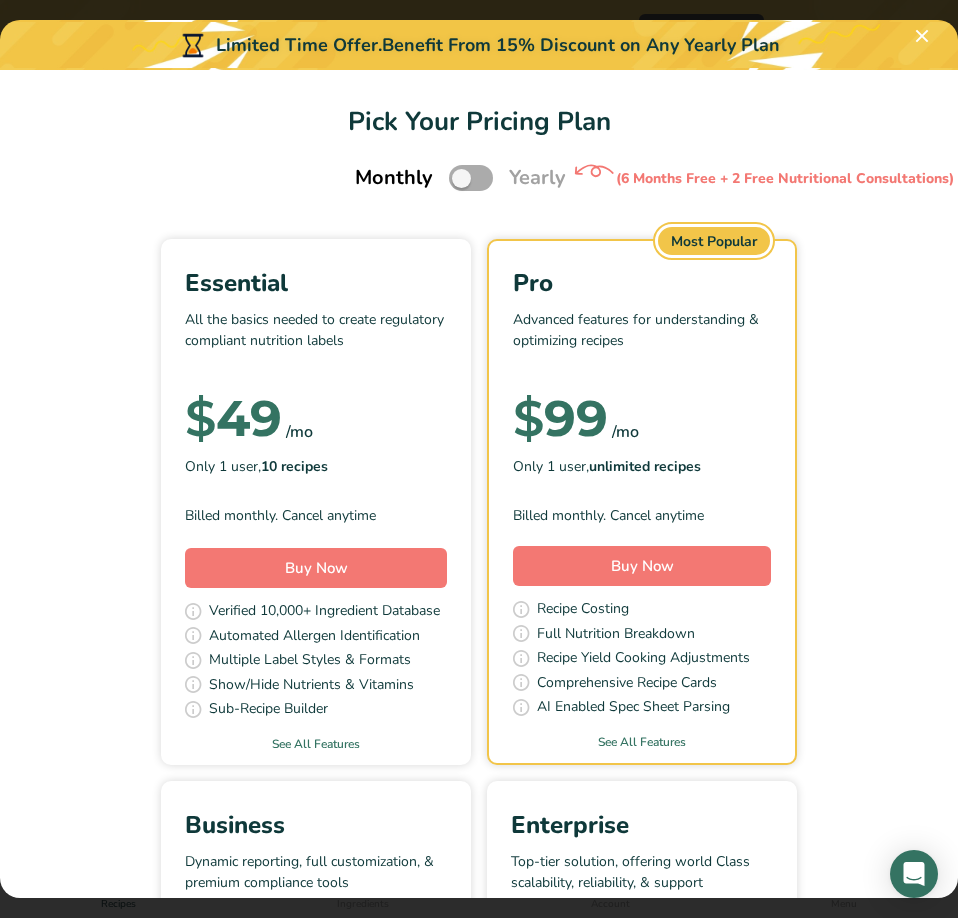 click at bounding box center (471, 177) 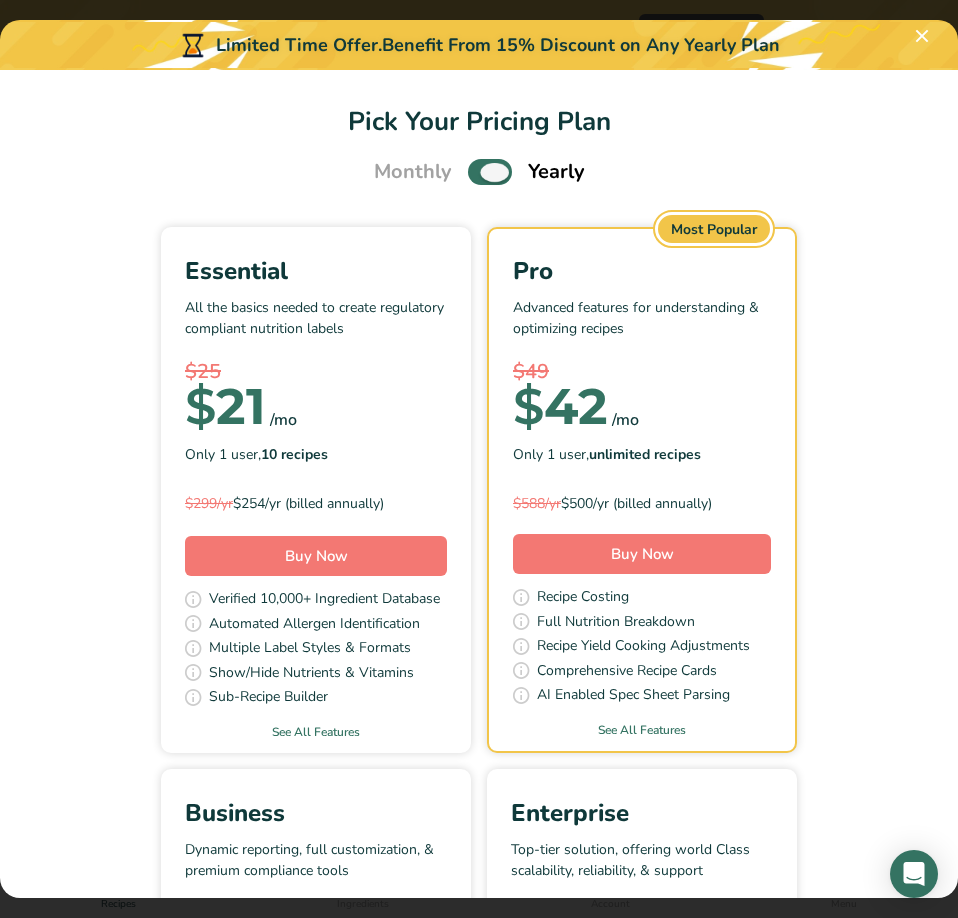 click at bounding box center [490, 171] 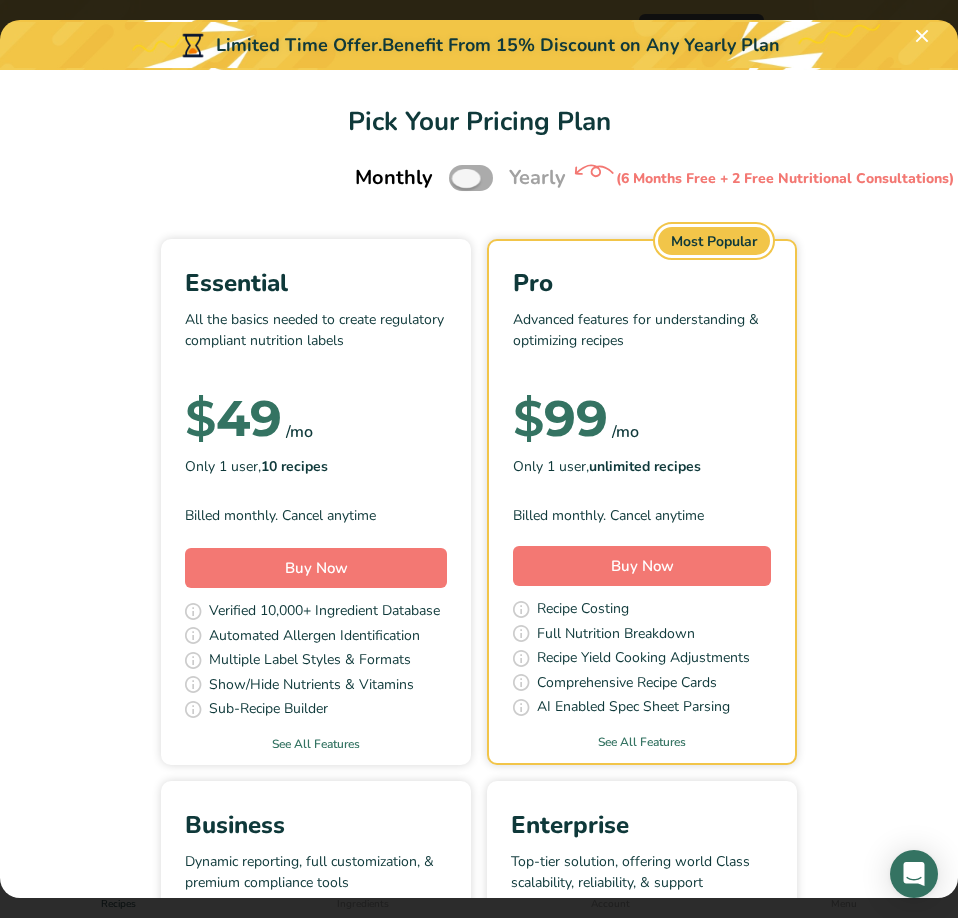 click at bounding box center (471, 177) 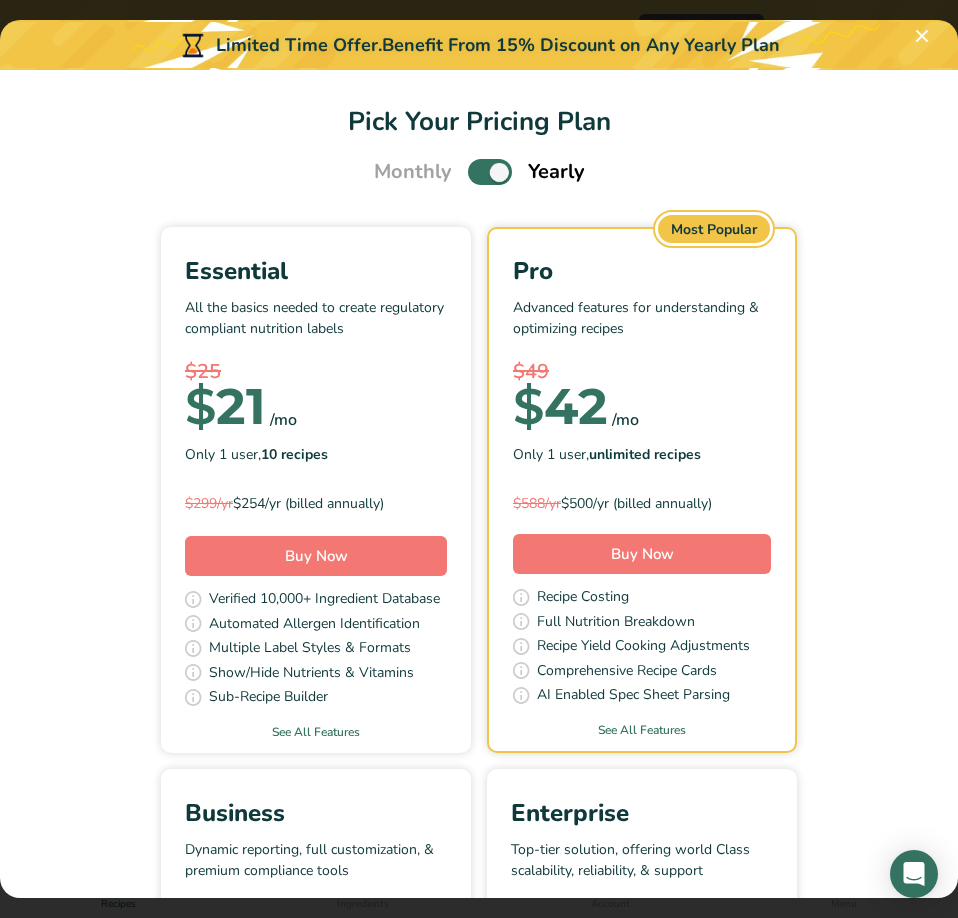 click on "Pick Your Pricing Plan
Monthly
Yearly
Essential
All the basics needed to create regulatory compliant nutrition labels
$25
$ 21
/mo
Only 1 user,  10 recipes   $299/yr
$254/yr
(billed annually)
Buy Now
Verified 10,000+ Ingredient Database
Automated Allergen Identification
Multiple Label Styles & Formats
Show/Hide Nutrients & Vitamins
Sub-Recipe Builder
See All Features
Most Popular
Pro
$ 42" at bounding box center (479, 484) 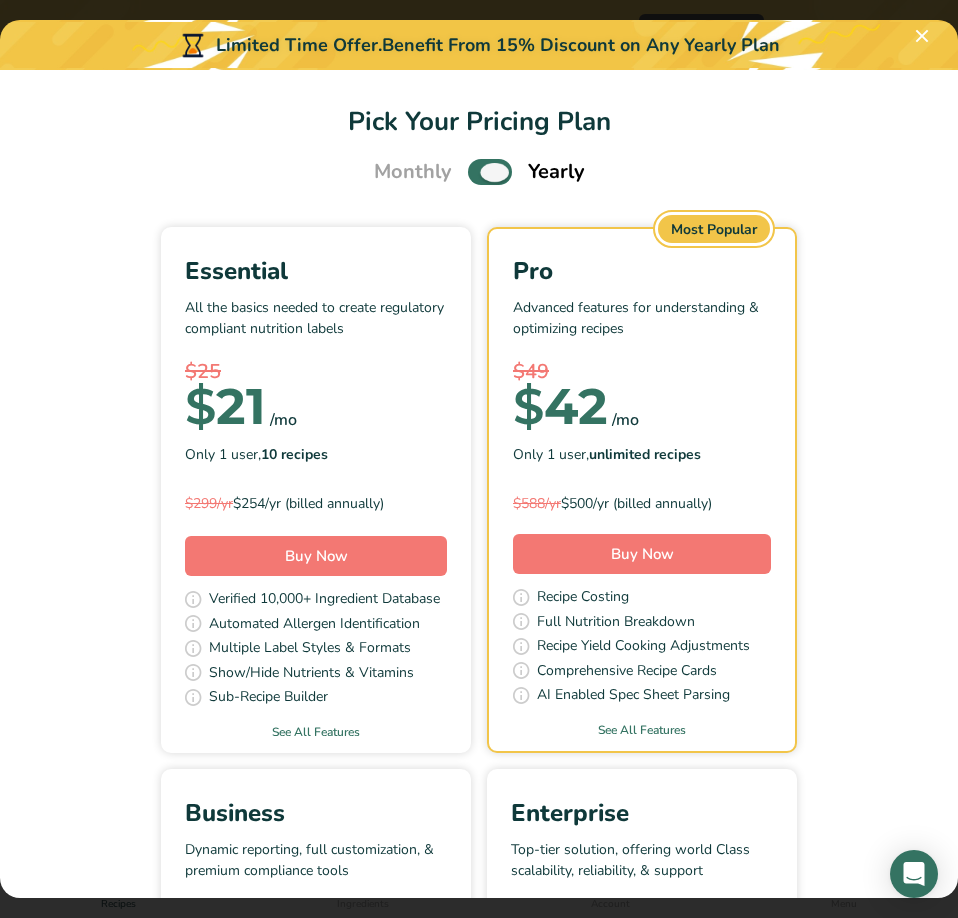 click at bounding box center [490, 171] 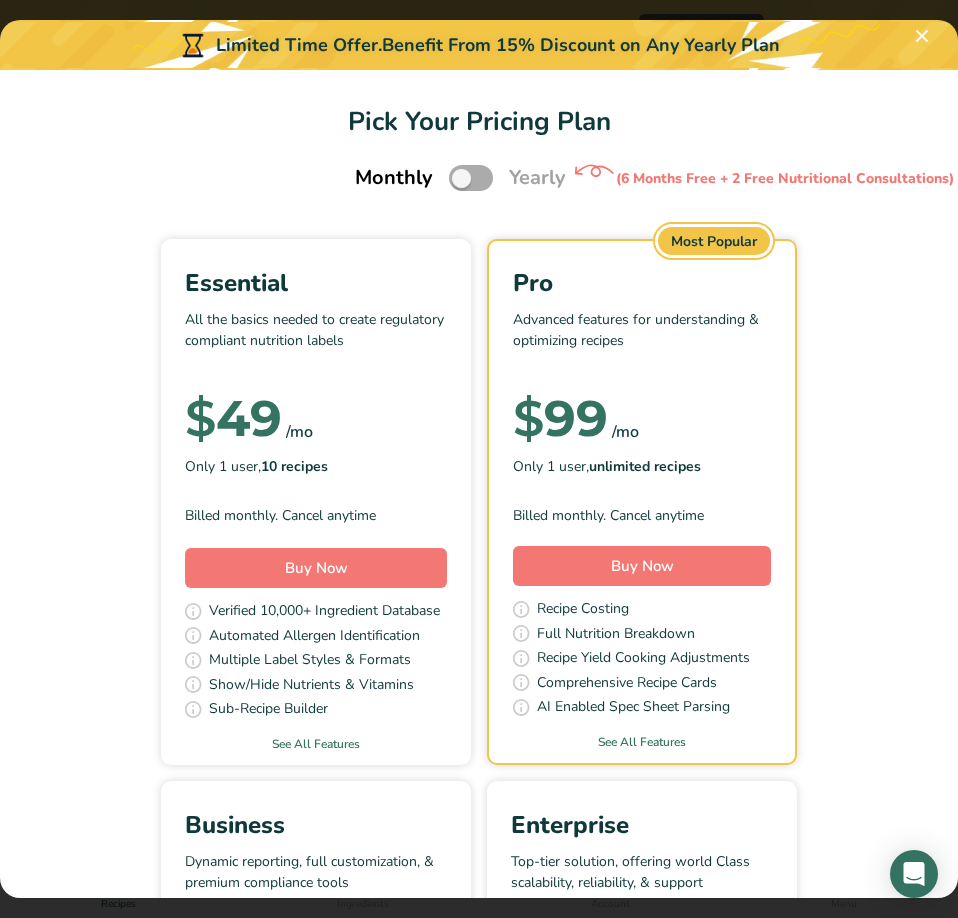 click at bounding box center [471, 177] 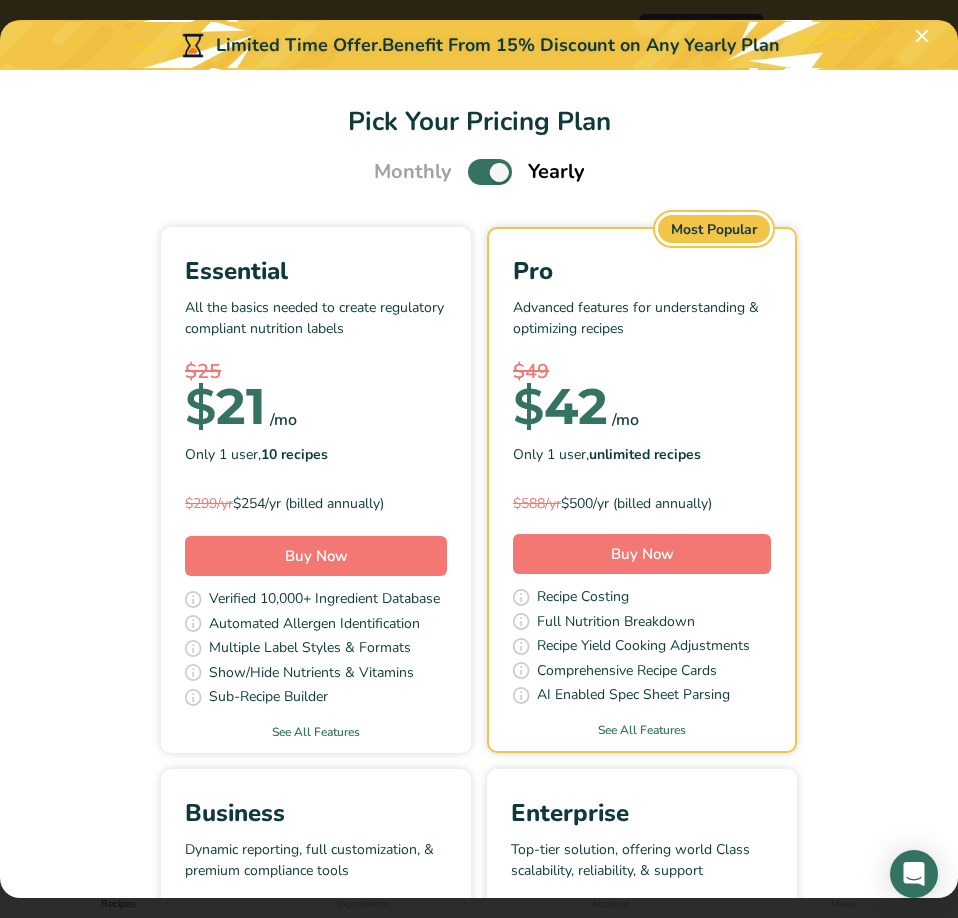 click at bounding box center [490, 171] 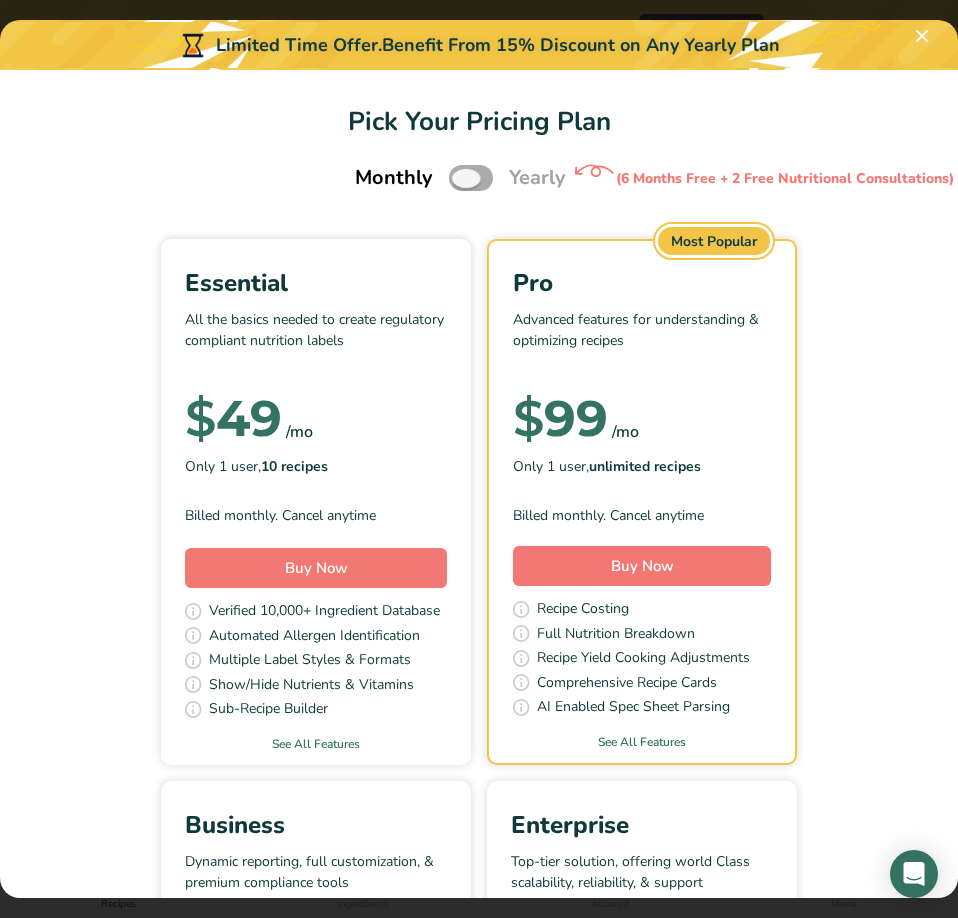 click at bounding box center (471, 177) 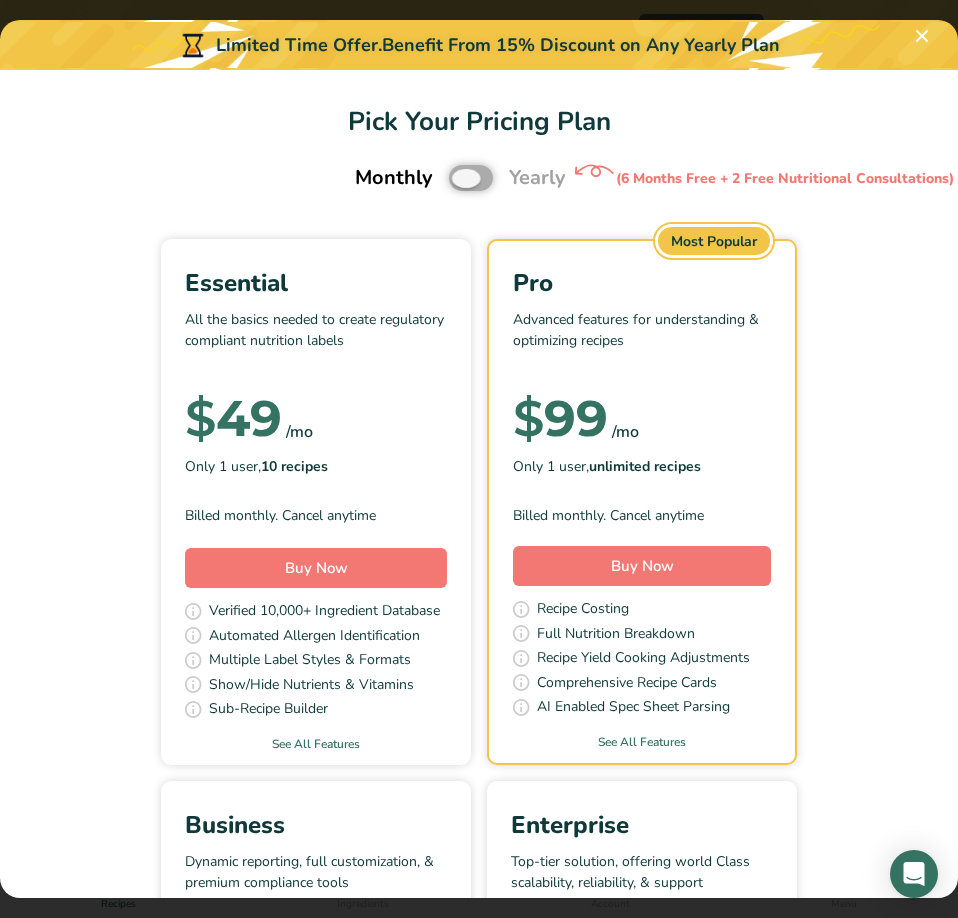 click at bounding box center [455, 178] 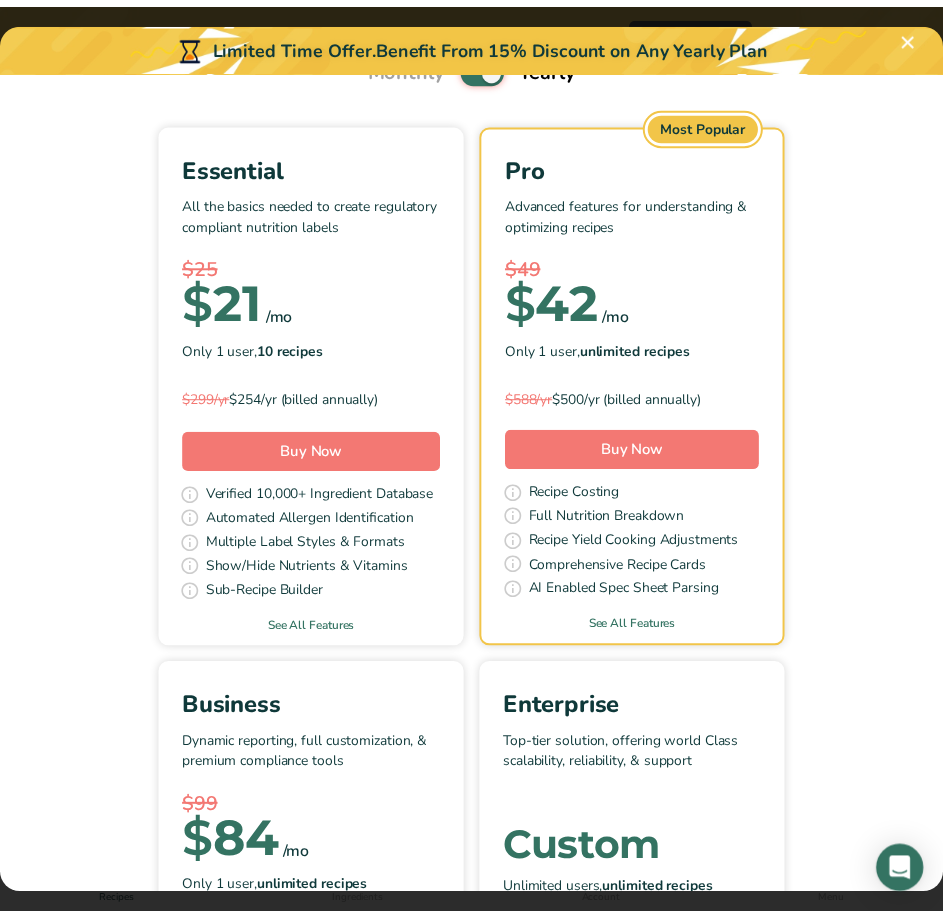 scroll, scrollTop: 0, scrollLeft: 0, axis: both 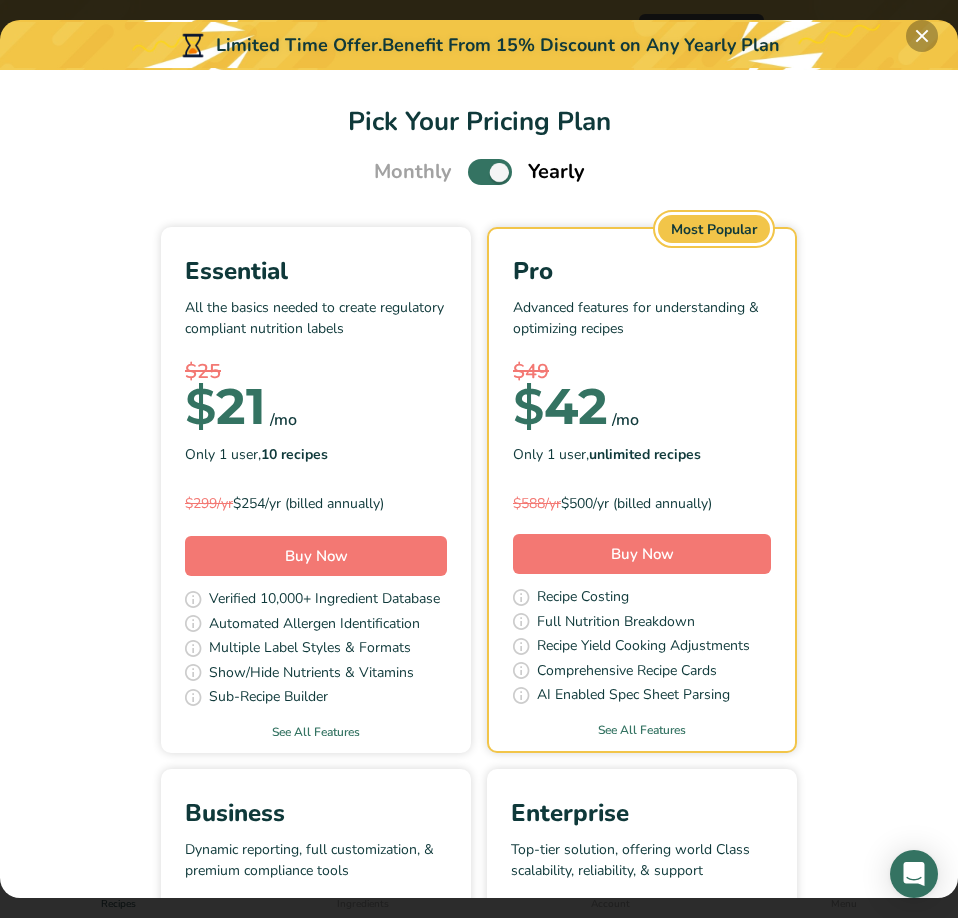 click at bounding box center [922, 36] 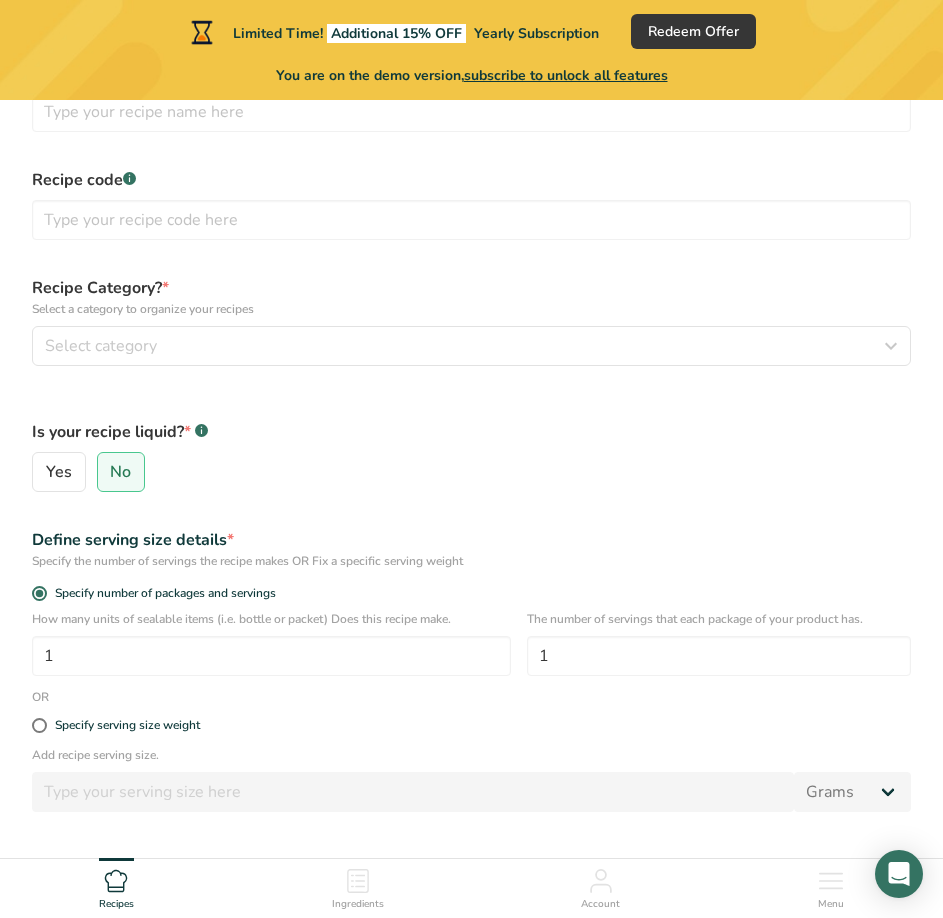 scroll, scrollTop: 291, scrollLeft: 0, axis: vertical 